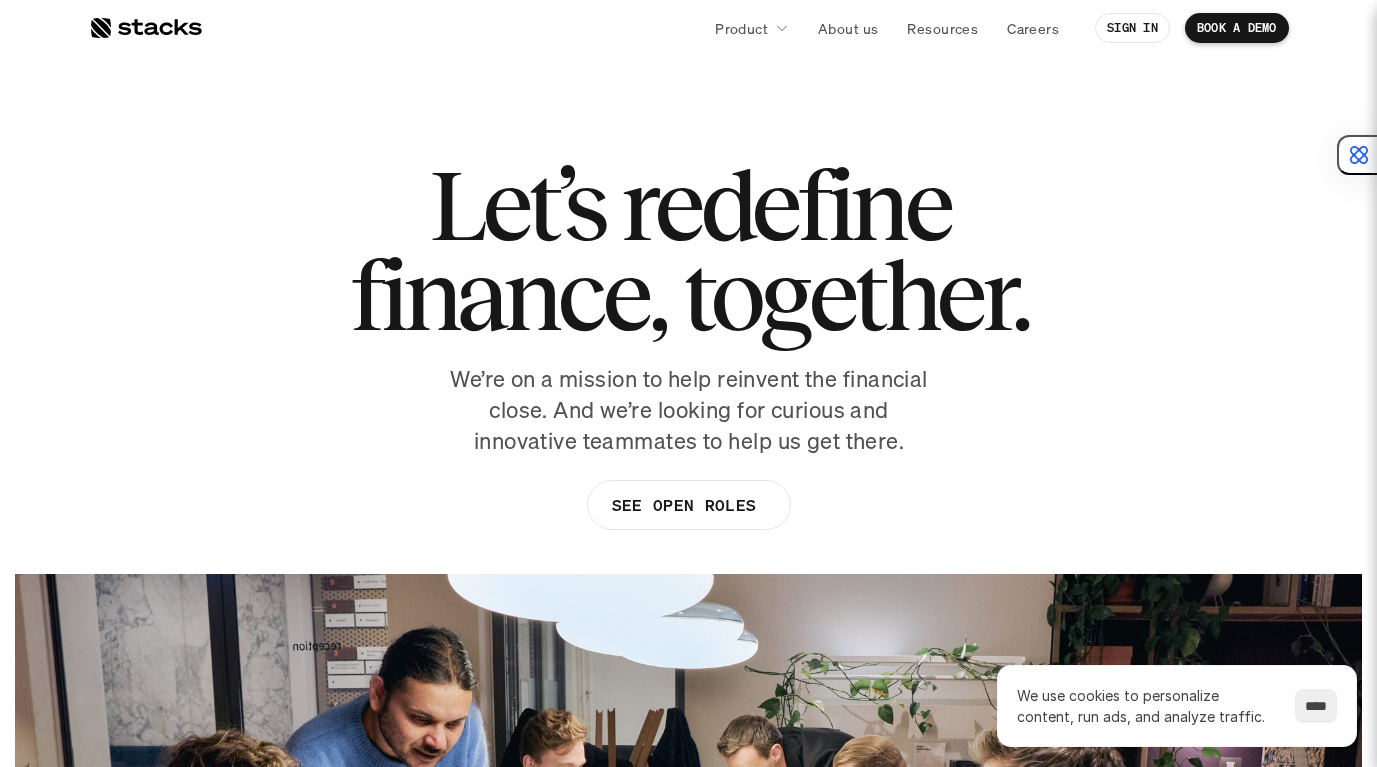 scroll, scrollTop: 3257, scrollLeft: 0, axis: vertical 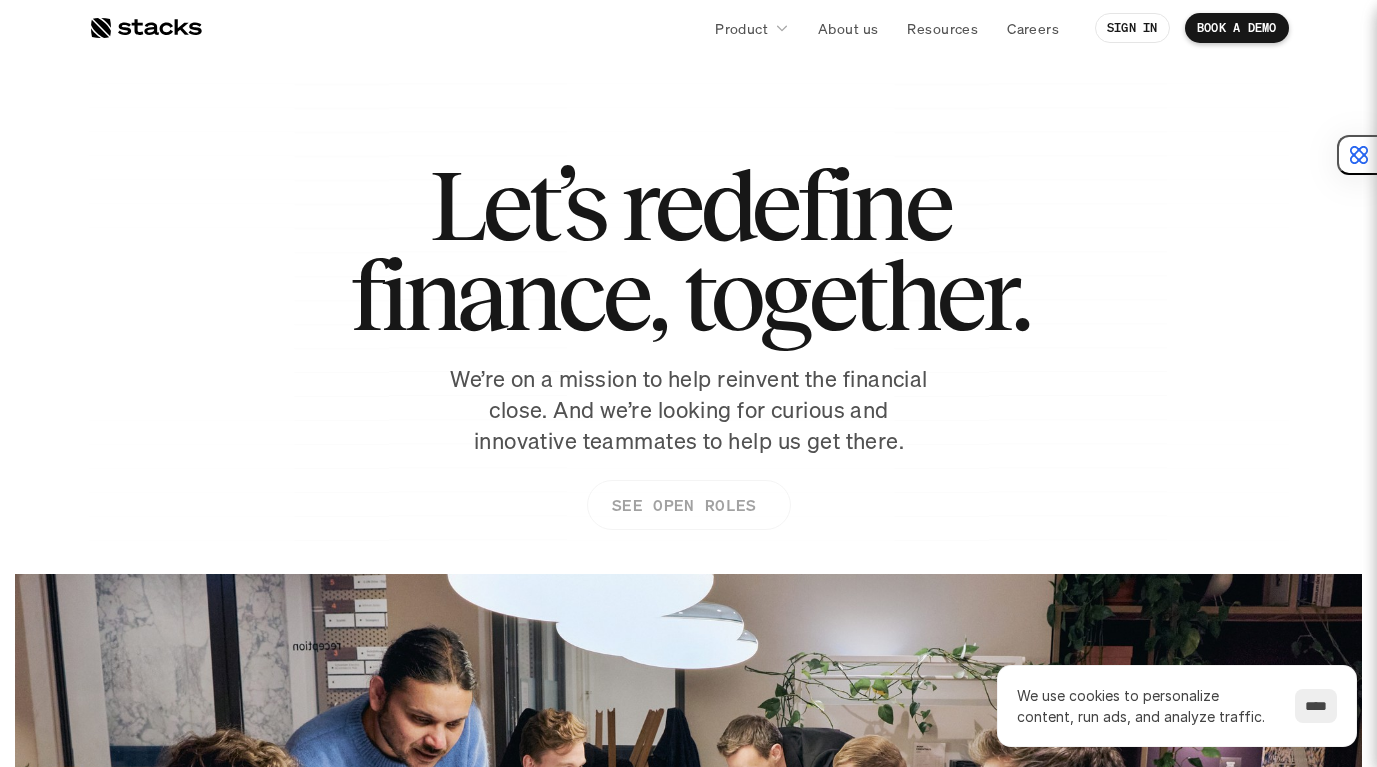 click on "SEE OPEN ROLES" at bounding box center [688, 505] 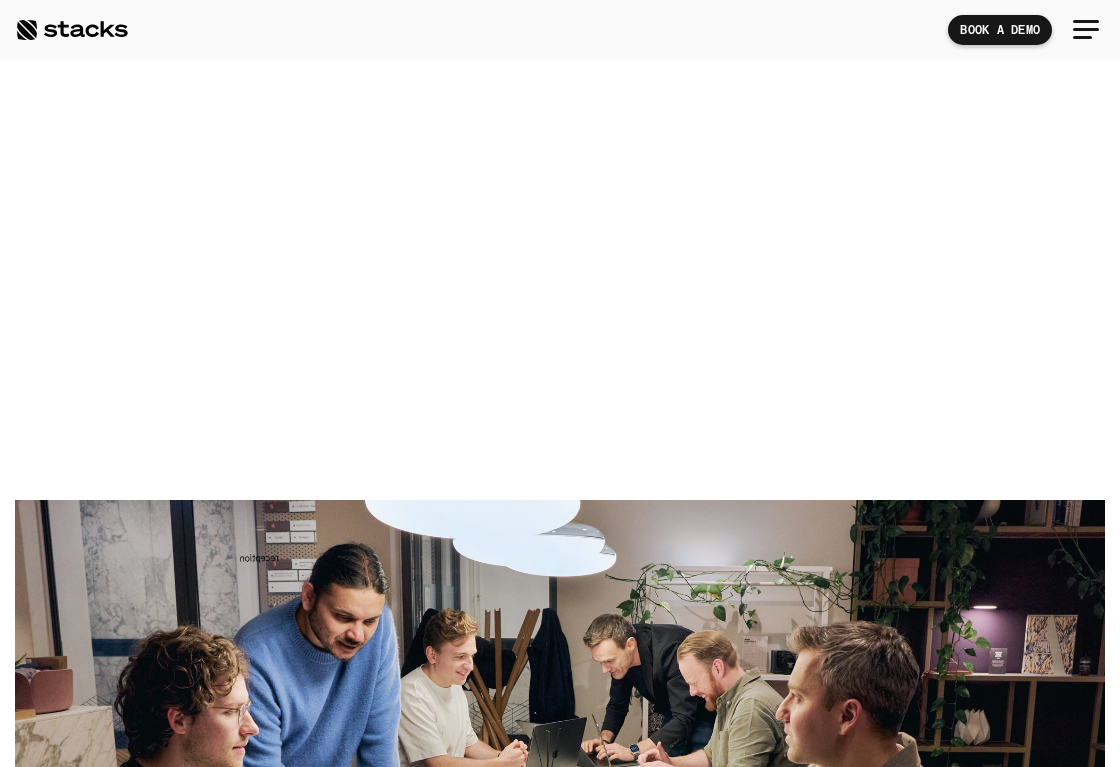 scroll, scrollTop: 0, scrollLeft: 0, axis: both 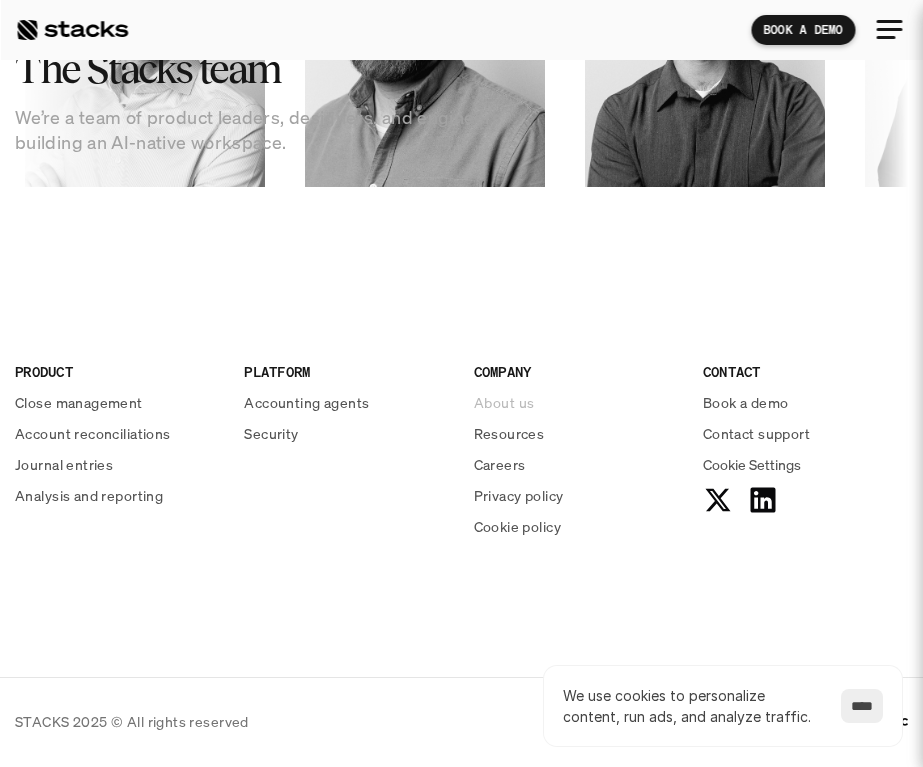 click on "About us" at bounding box center (504, 402) 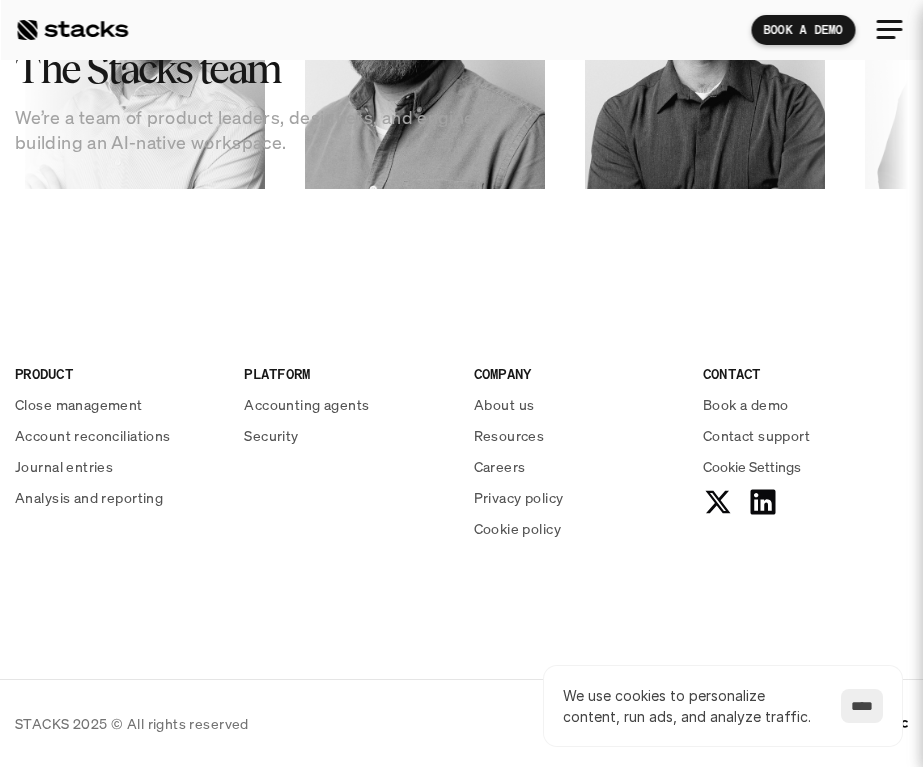 scroll, scrollTop: 2710, scrollLeft: 0, axis: vertical 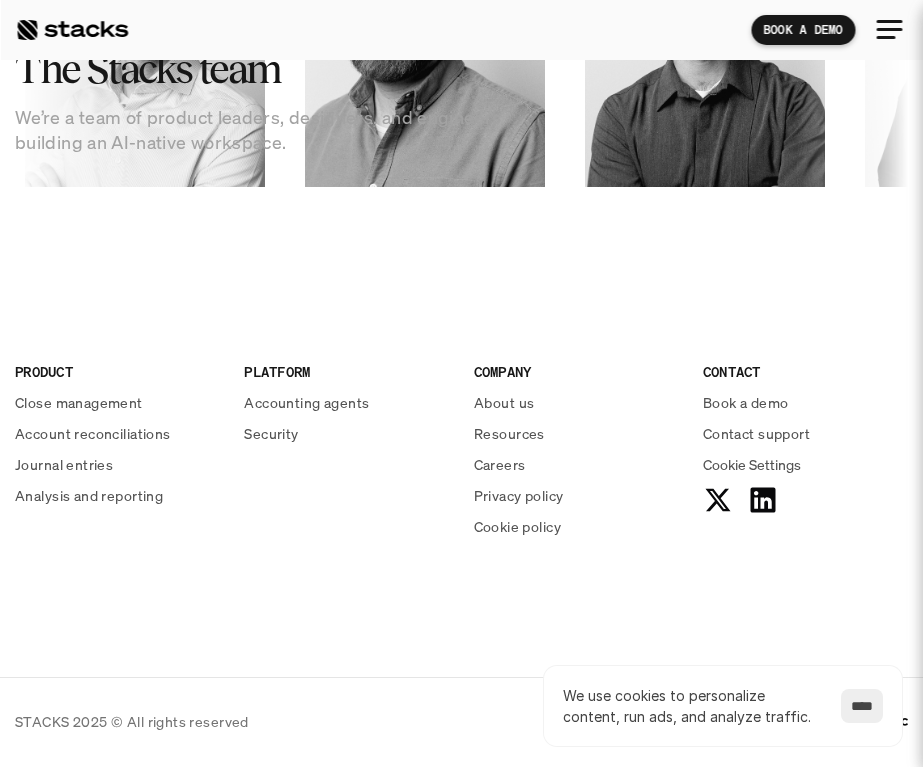 click at bounding box center (71, 30) 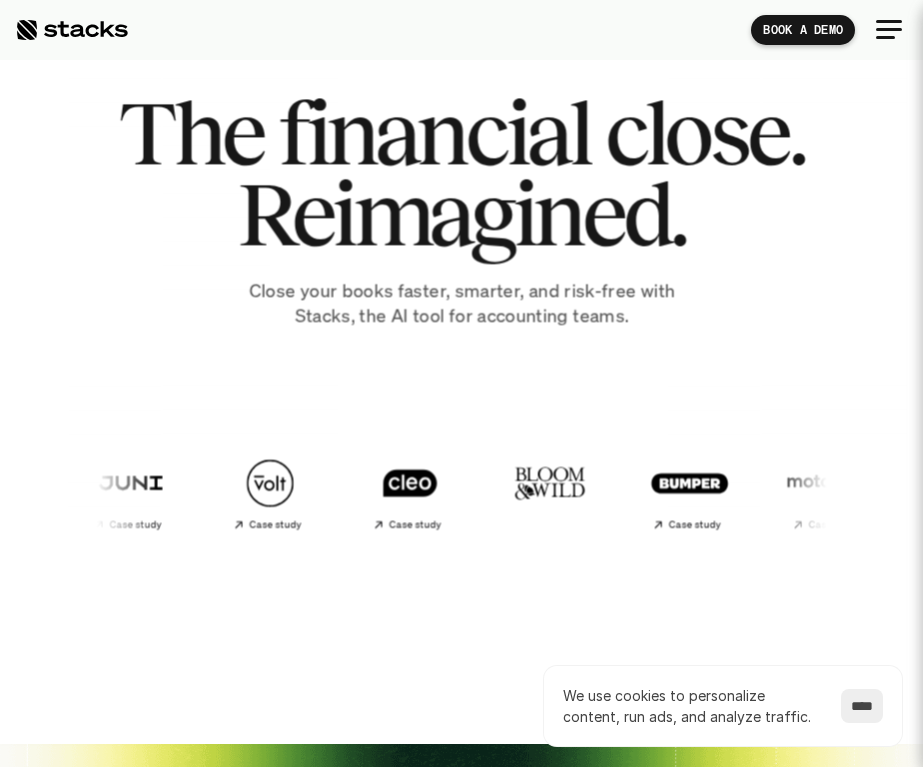 scroll, scrollTop: 24, scrollLeft: 0, axis: vertical 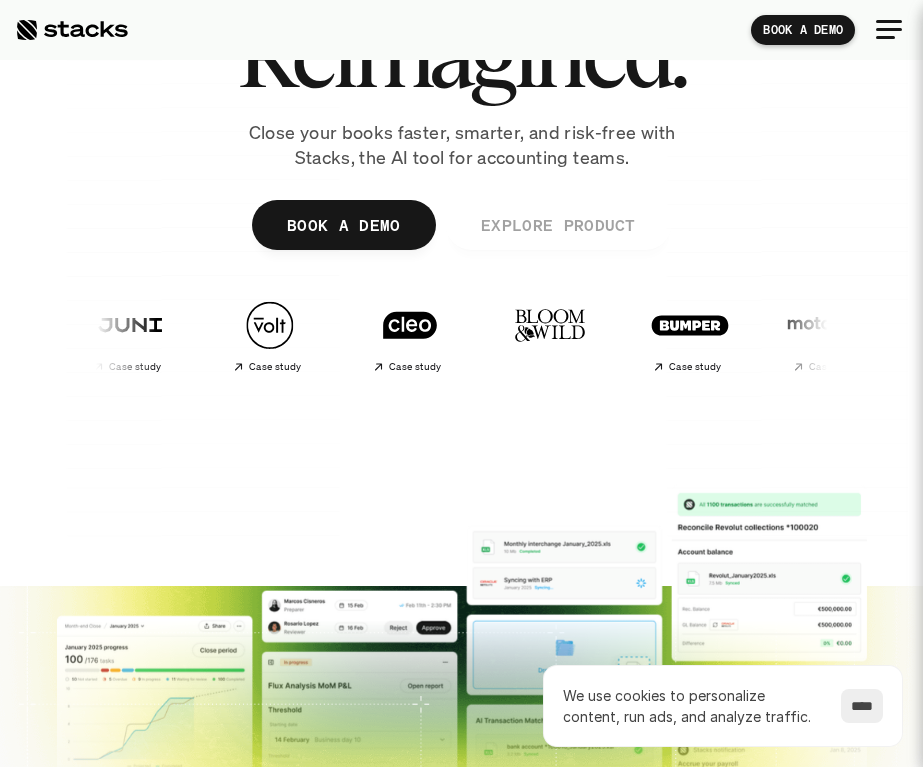 click on "EXPLORE PRODUCT" at bounding box center (558, 225) 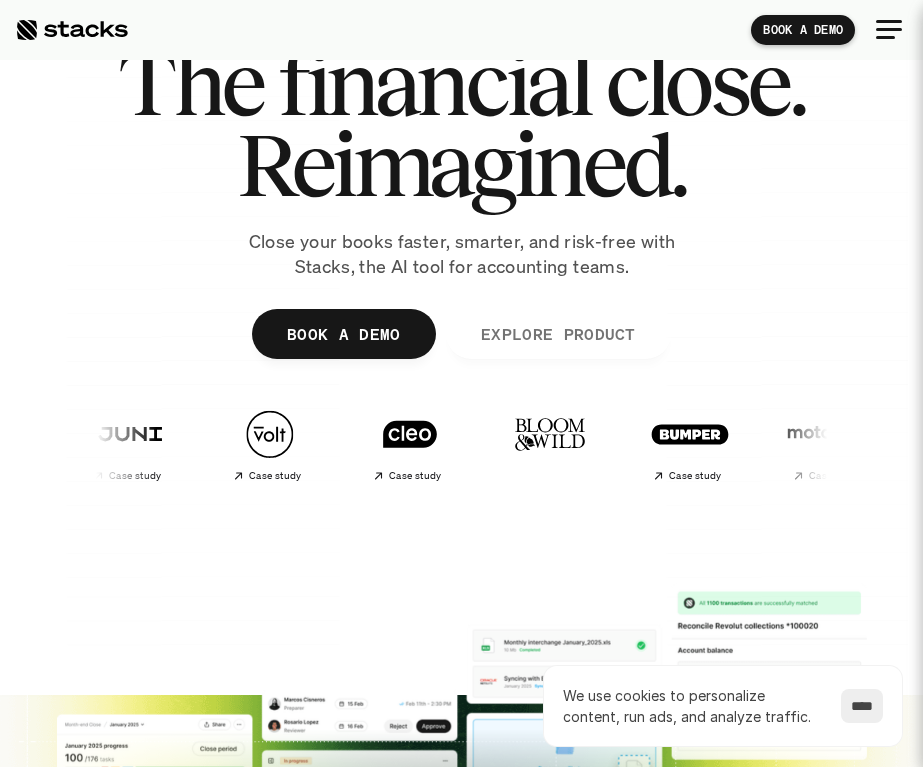 scroll, scrollTop: 76, scrollLeft: 0, axis: vertical 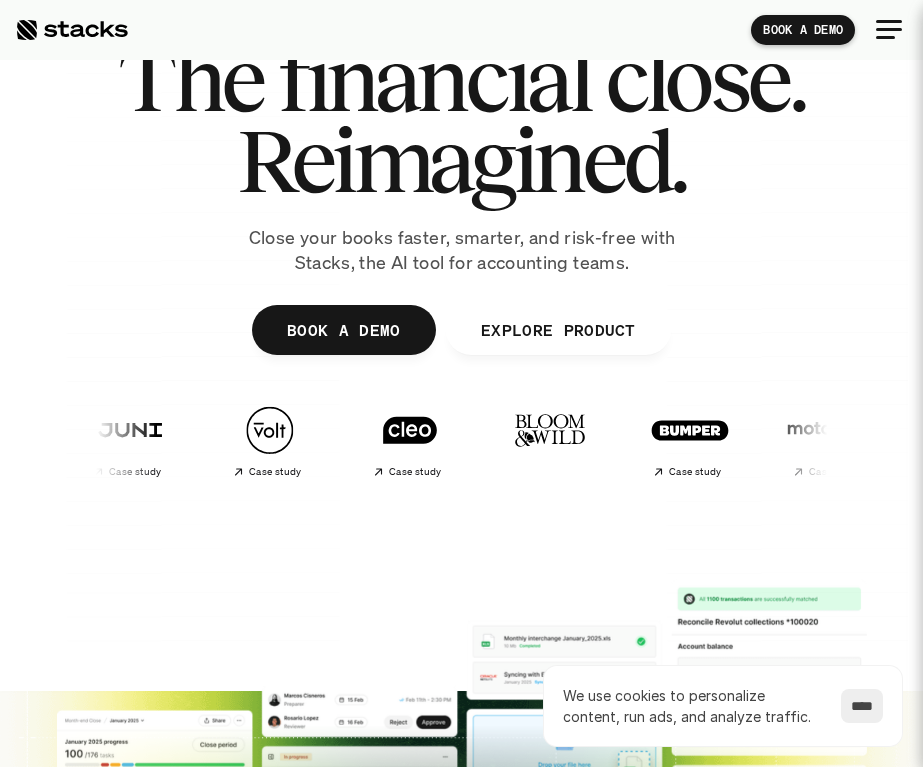 click at bounding box center [2361, 430] 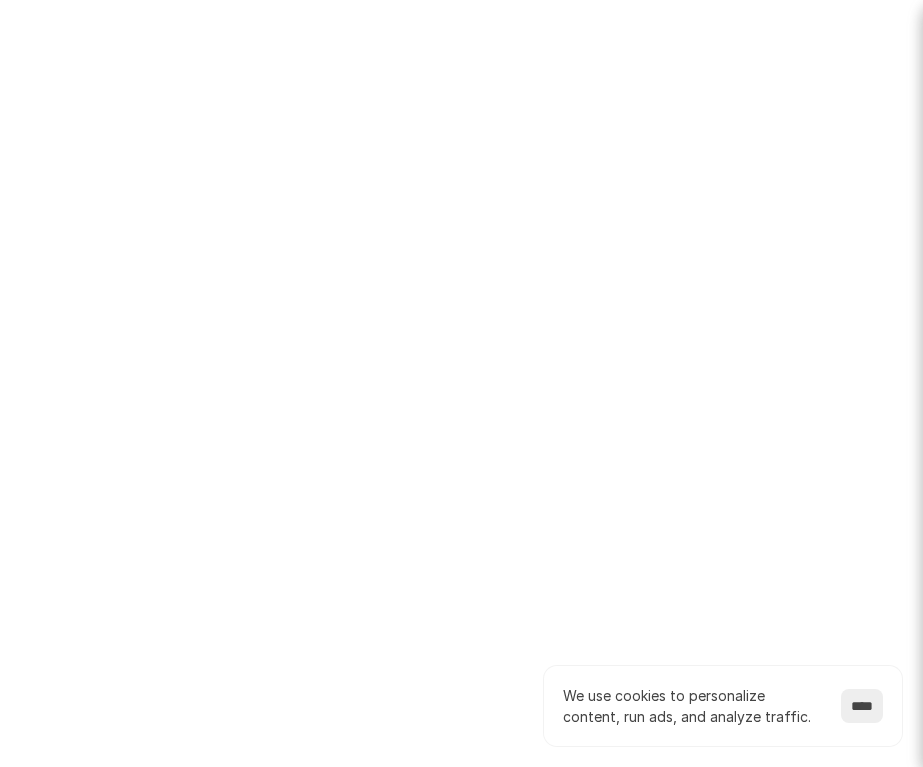 scroll, scrollTop: 0, scrollLeft: 0, axis: both 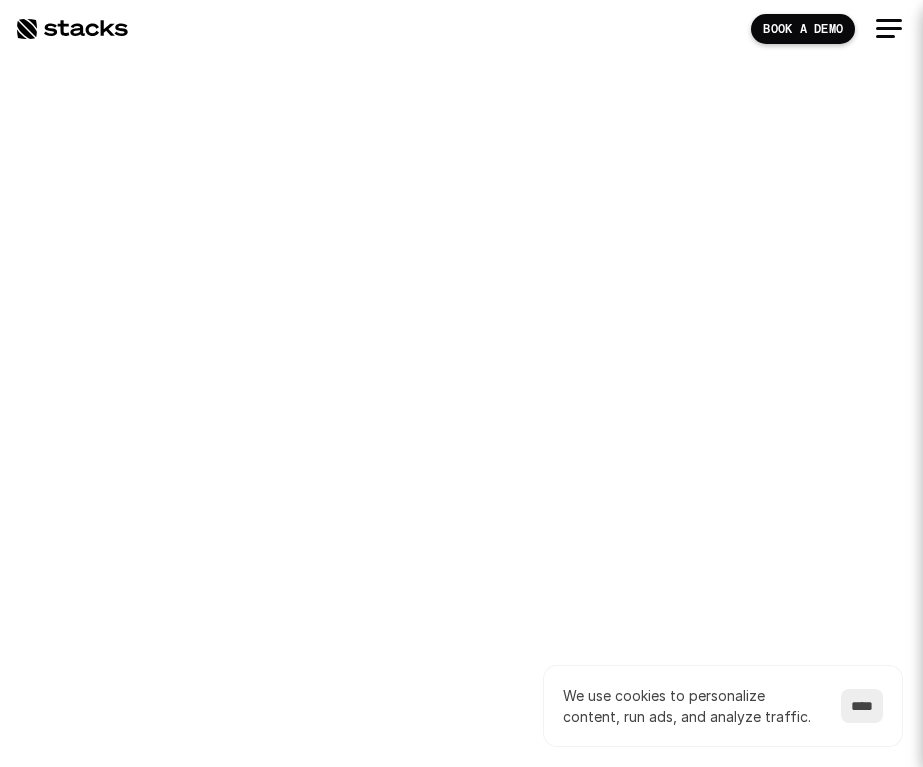 click at bounding box center (889, 29) 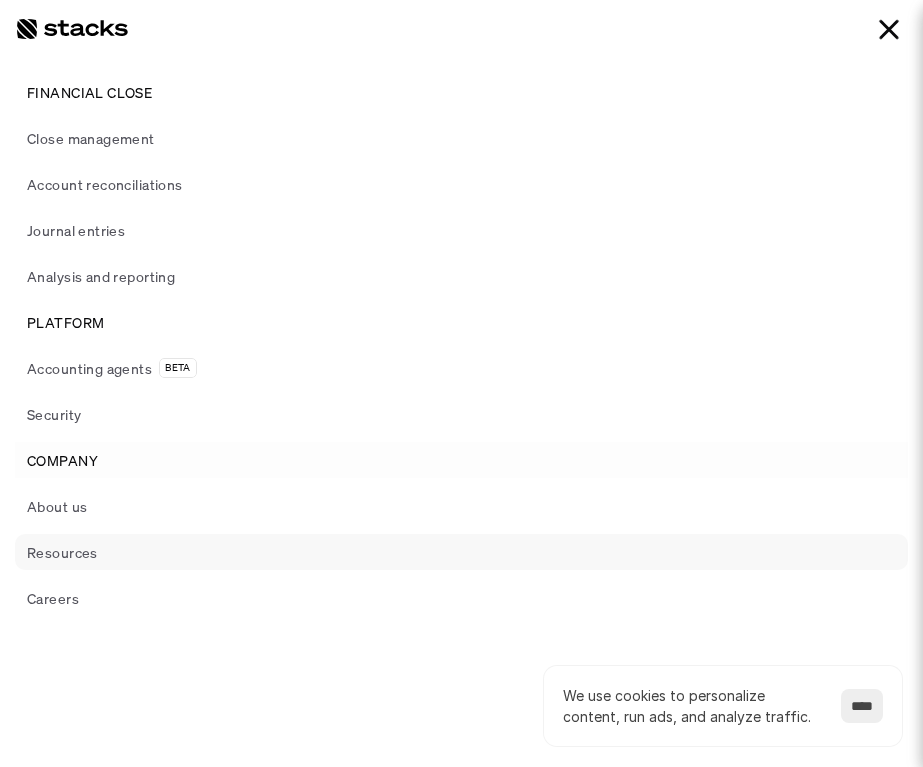 click on "Resources" at bounding box center (461, 552) 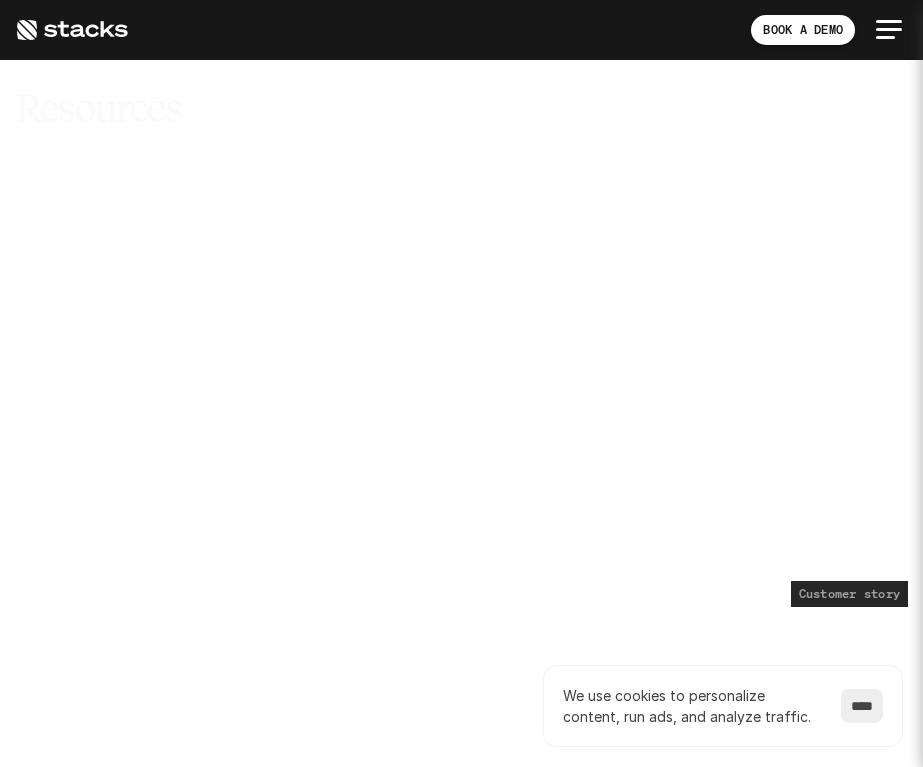 scroll, scrollTop: 0, scrollLeft: 0, axis: both 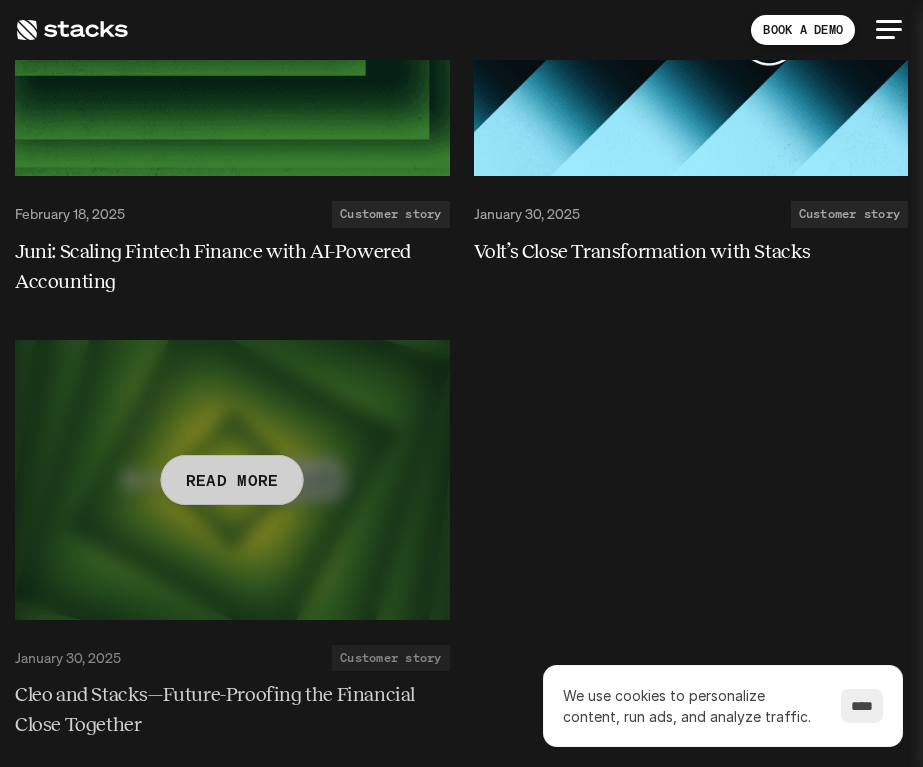 click on "January 30, 2025 Customer story Cleo and Stacks—Future-Proofing the Financial Close Together" at bounding box center (232, 692) 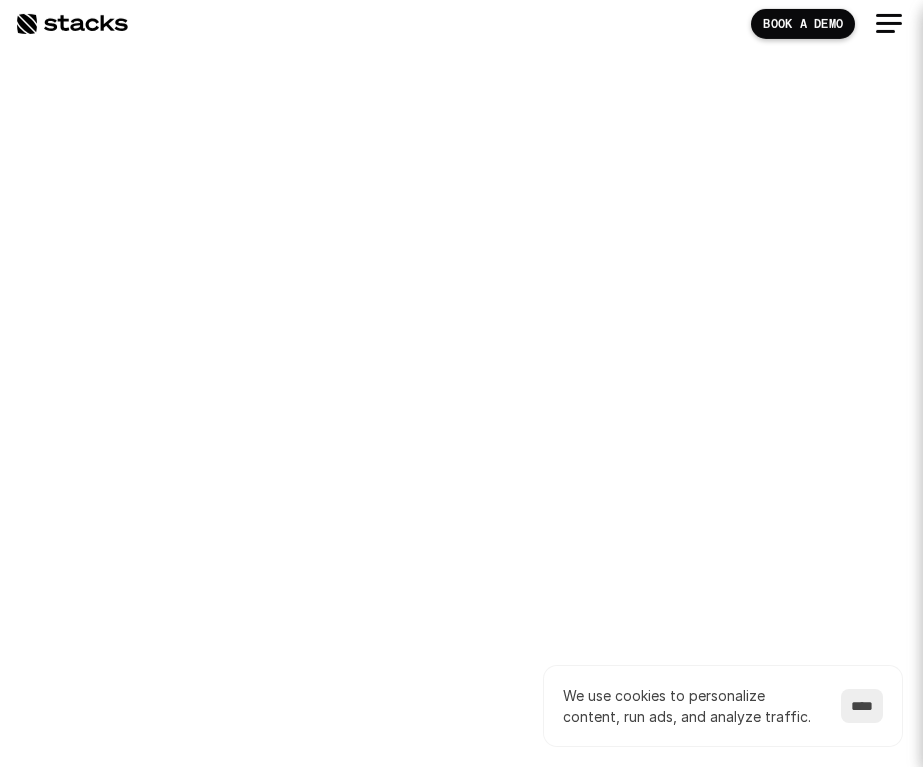 scroll, scrollTop: 0, scrollLeft: 0, axis: both 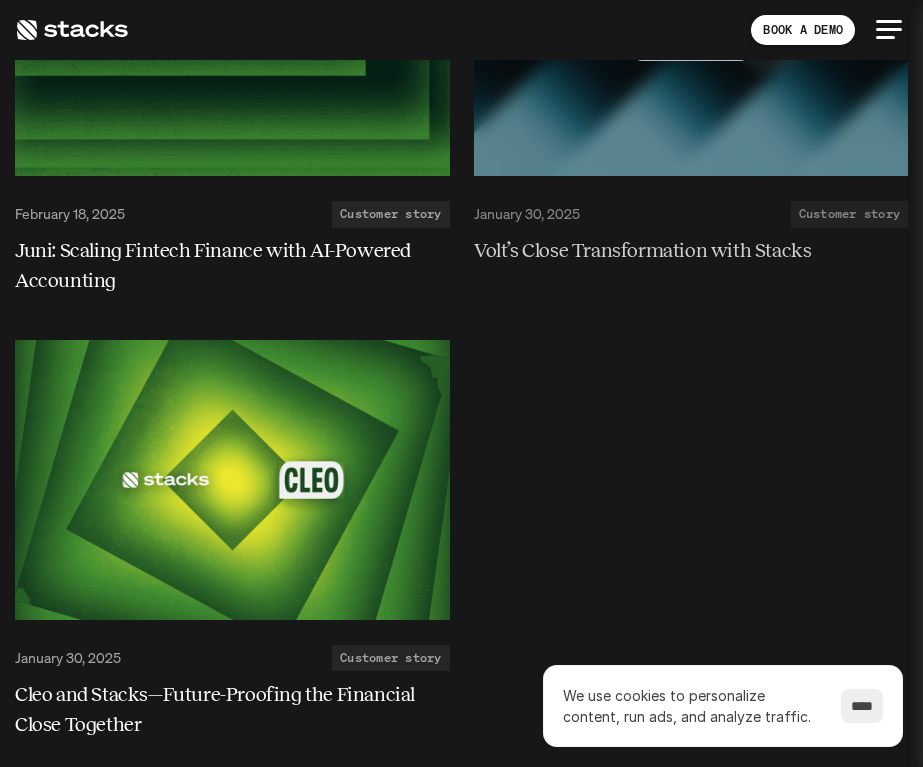 click at bounding box center (691, 36) 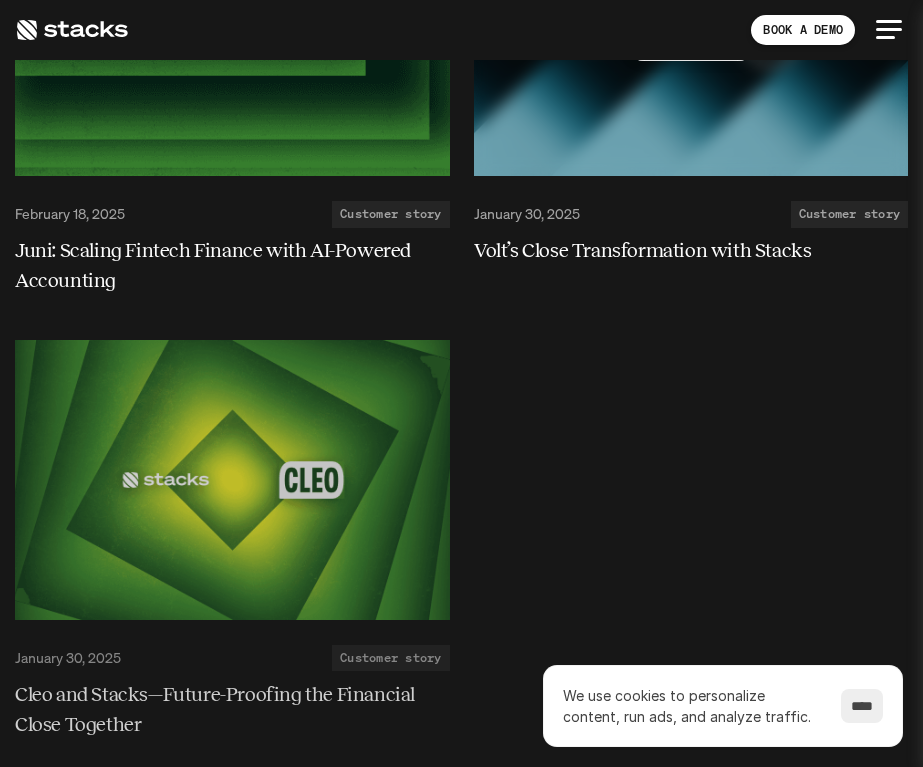 scroll, scrollTop: 0, scrollLeft: 0, axis: both 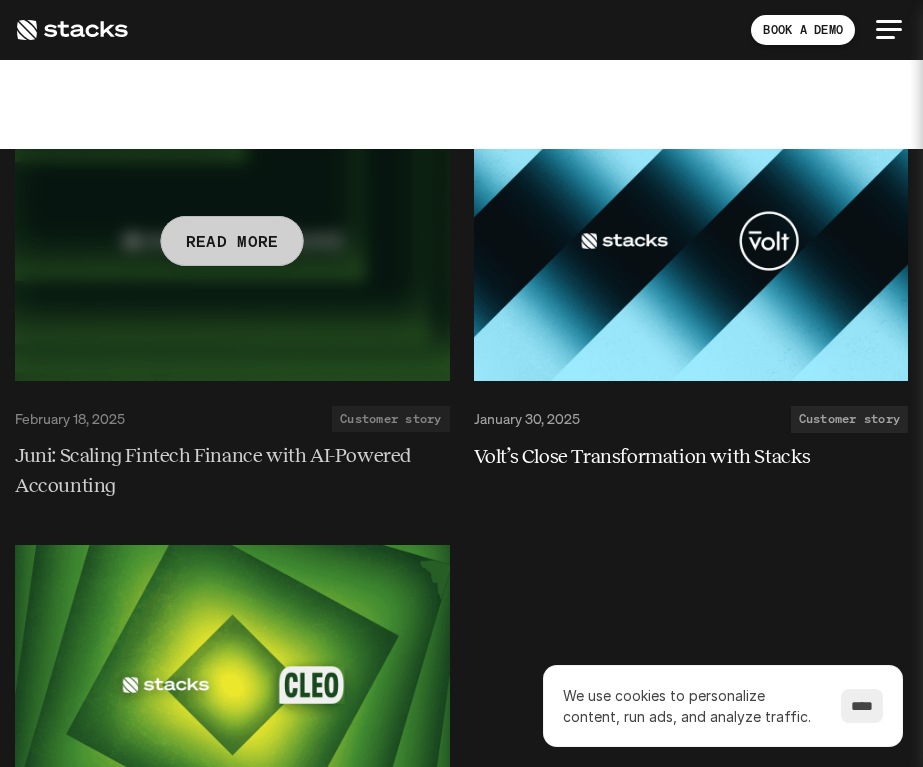 click on "READ MORE" at bounding box center (232, 241) 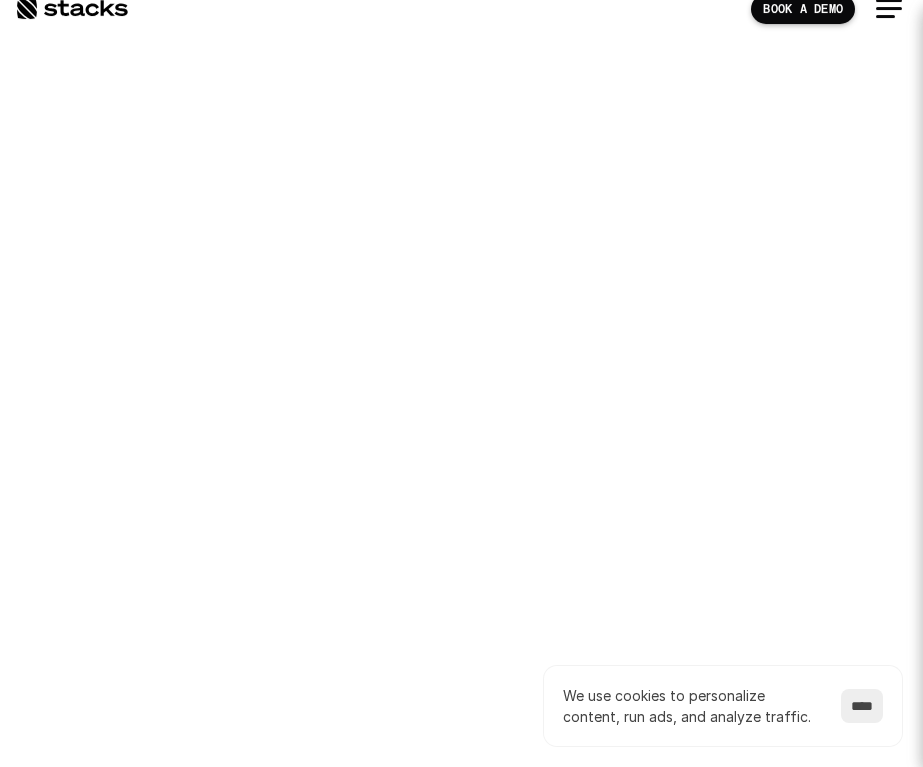 scroll, scrollTop: 0, scrollLeft: 0, axis: both 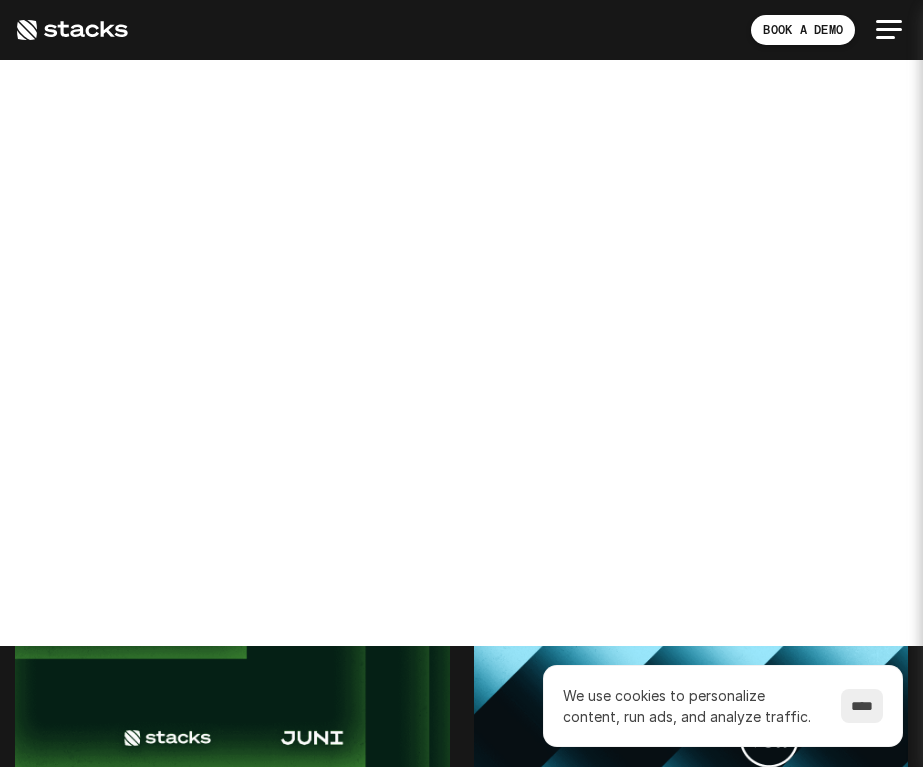 click on "READ MORE" at bounding box center [690, 295] 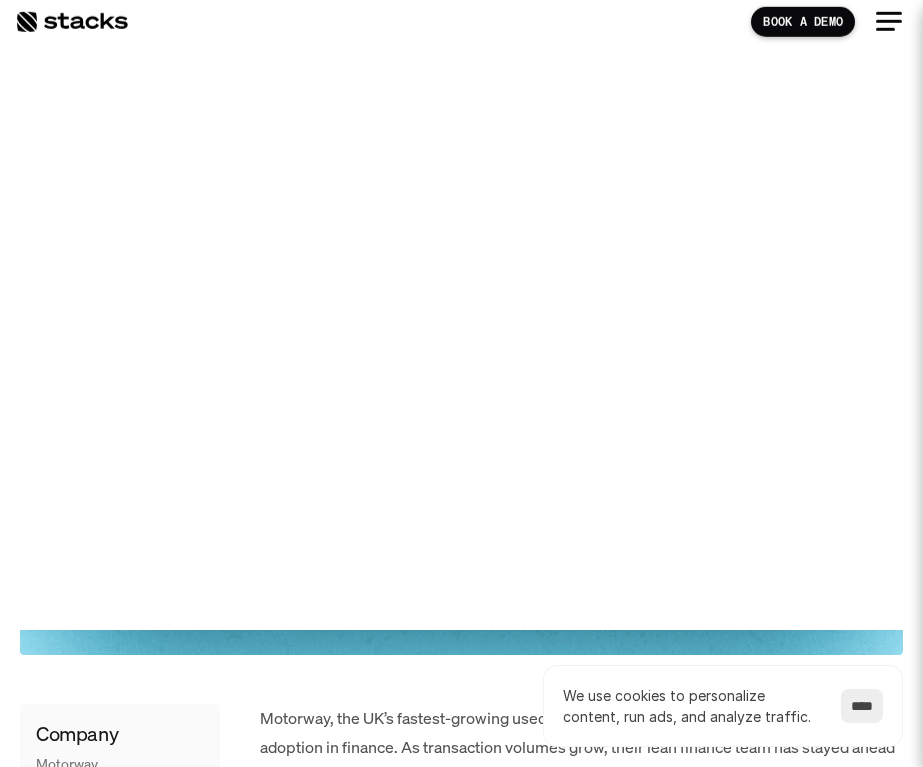 scroll, scrollTop: 544, scrollLeft: 0, axis: vertical 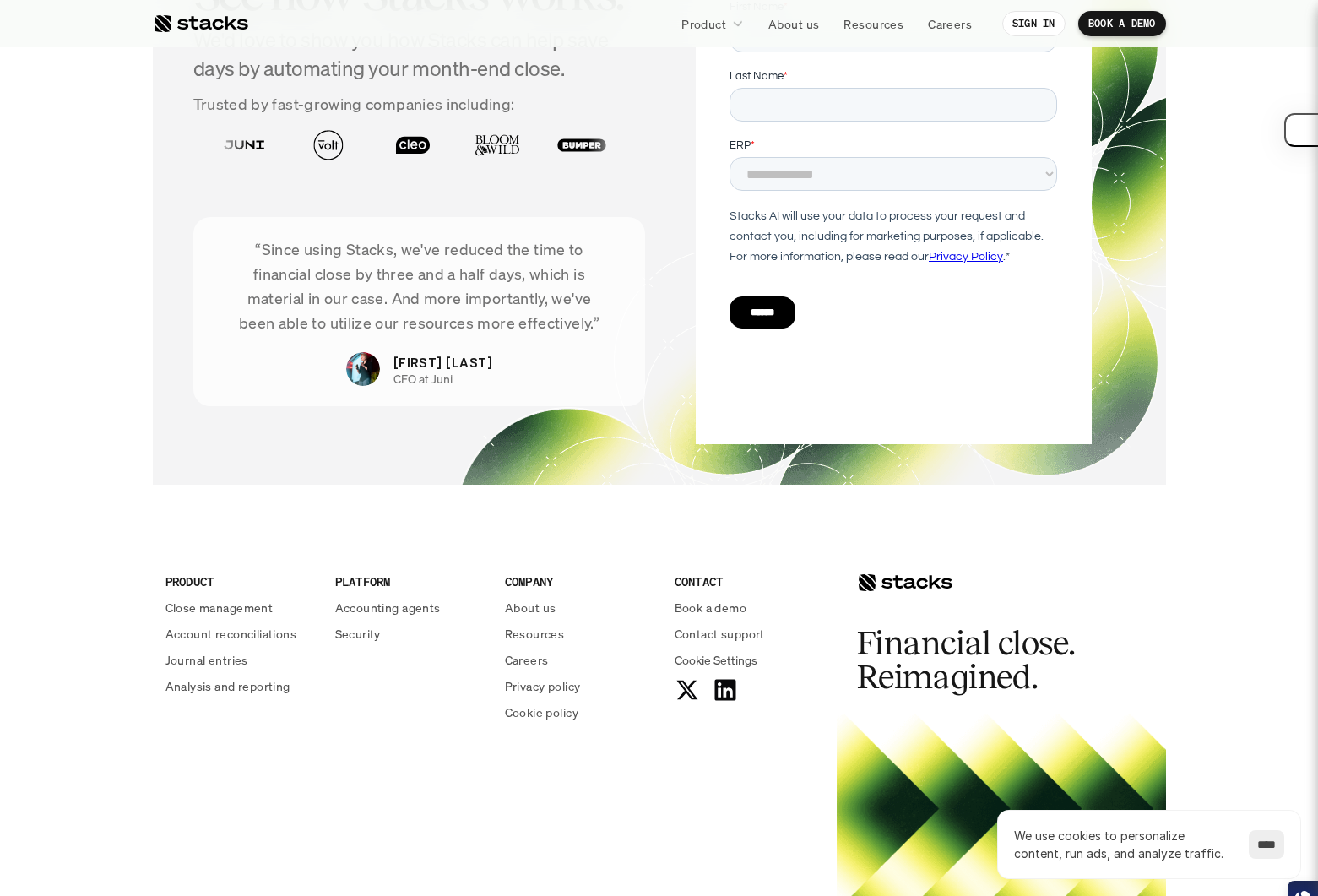 click at bounding box center [200, 24] 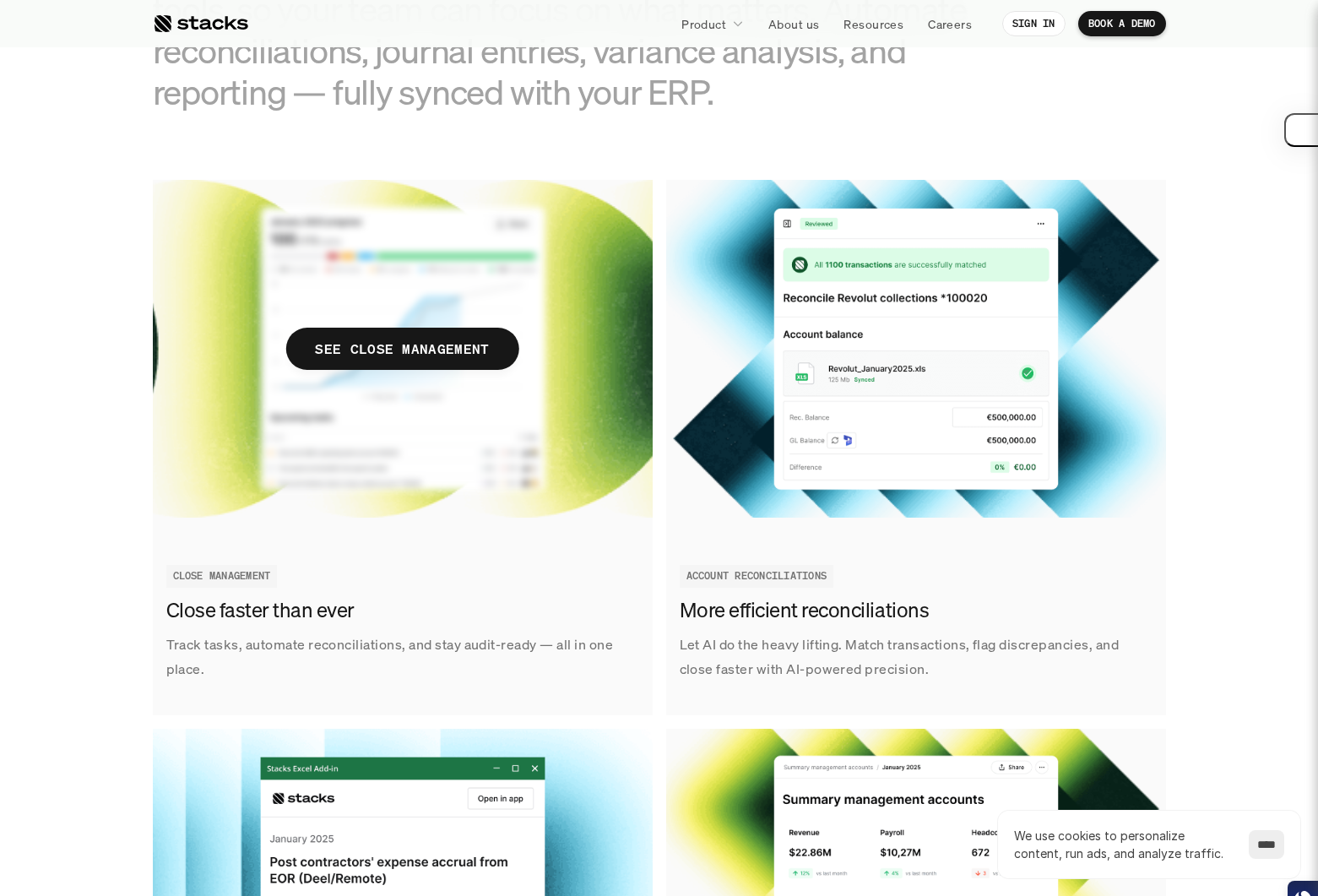 scroll, scrollTop: 1925, scrollLeft: 0, axis: vertical 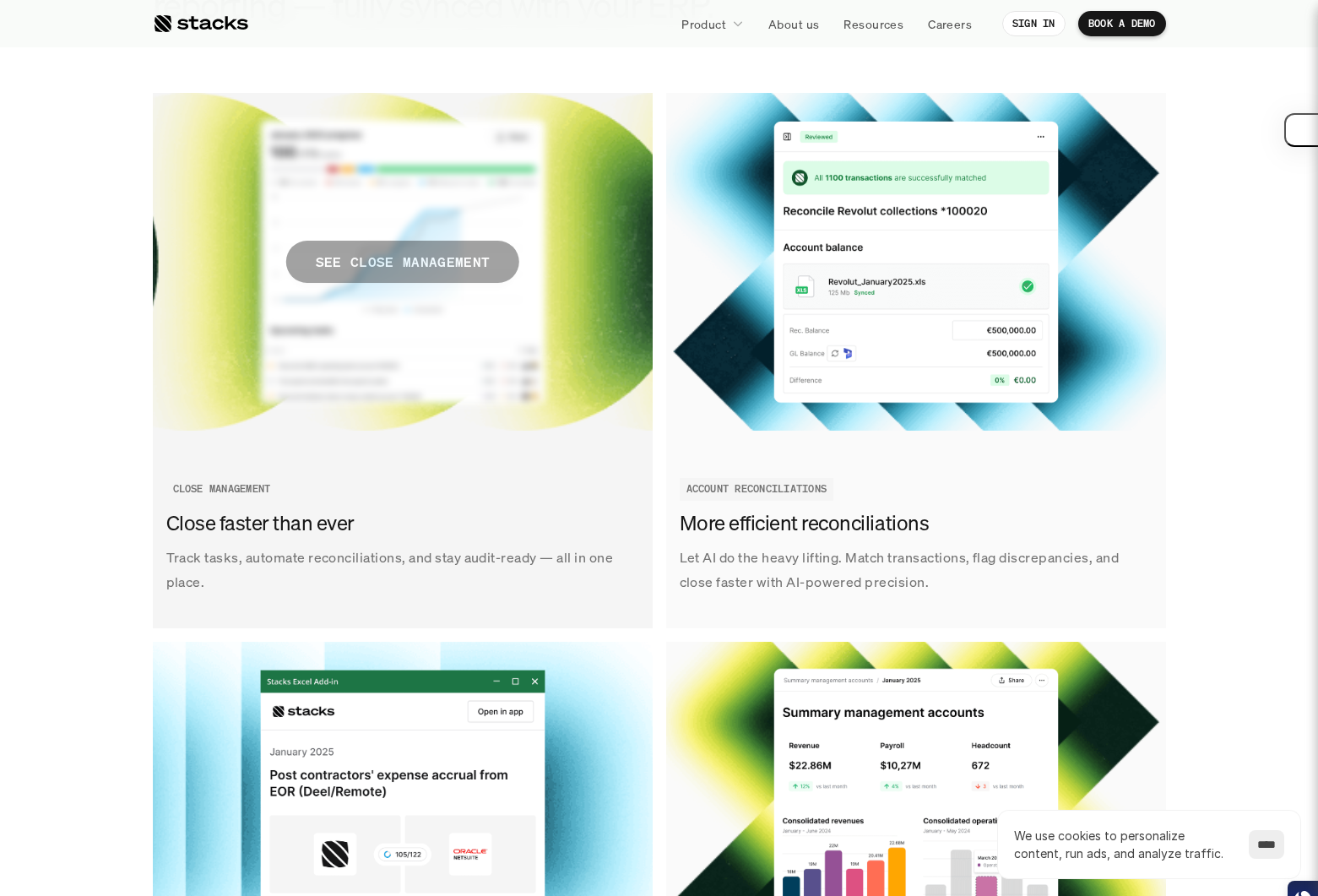 click on "SEE CLOSE MANAGEMENT" at bounding box center (402, 262) 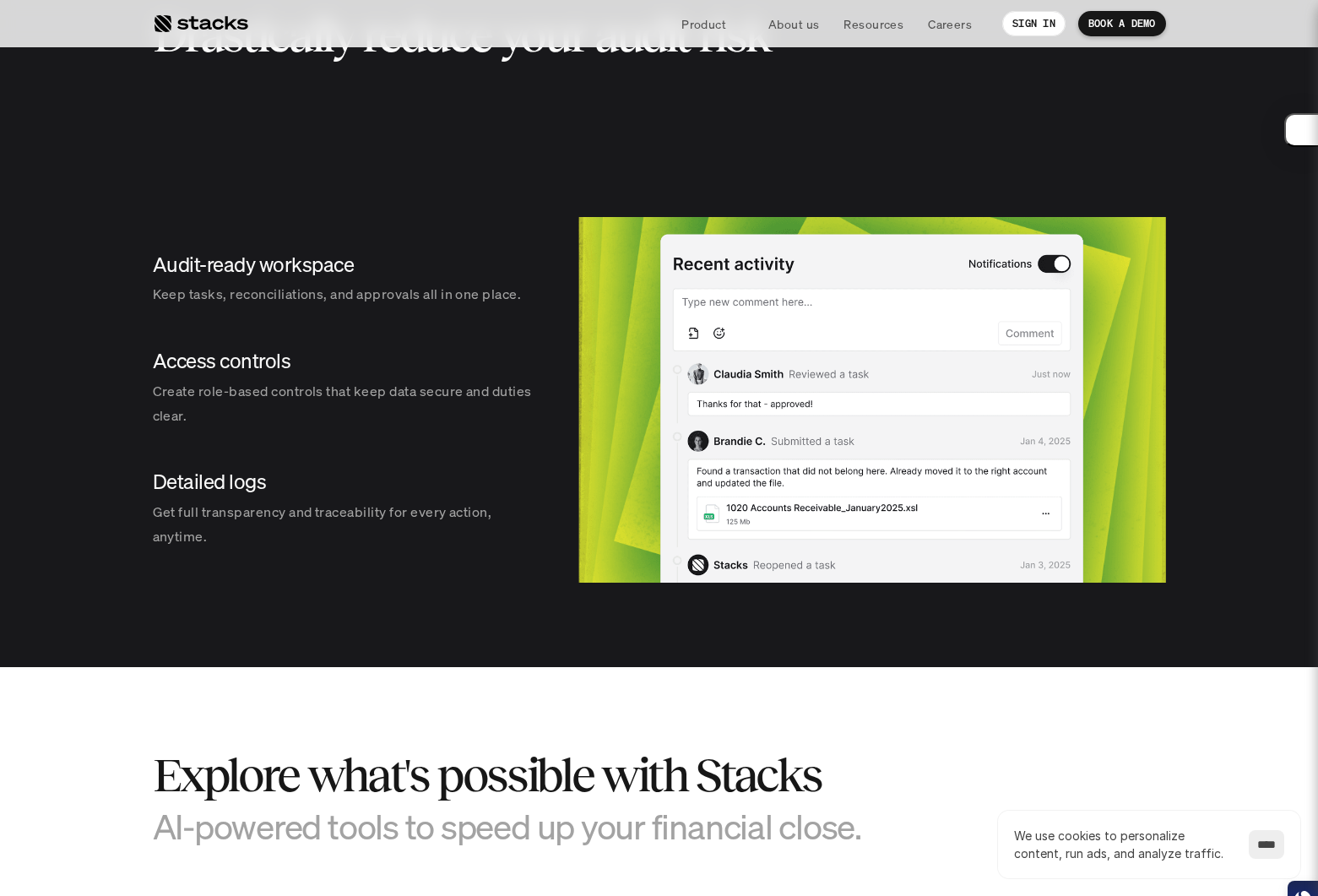 scroll, scrollTop: 0, scrollLeft: 0, axis: both 